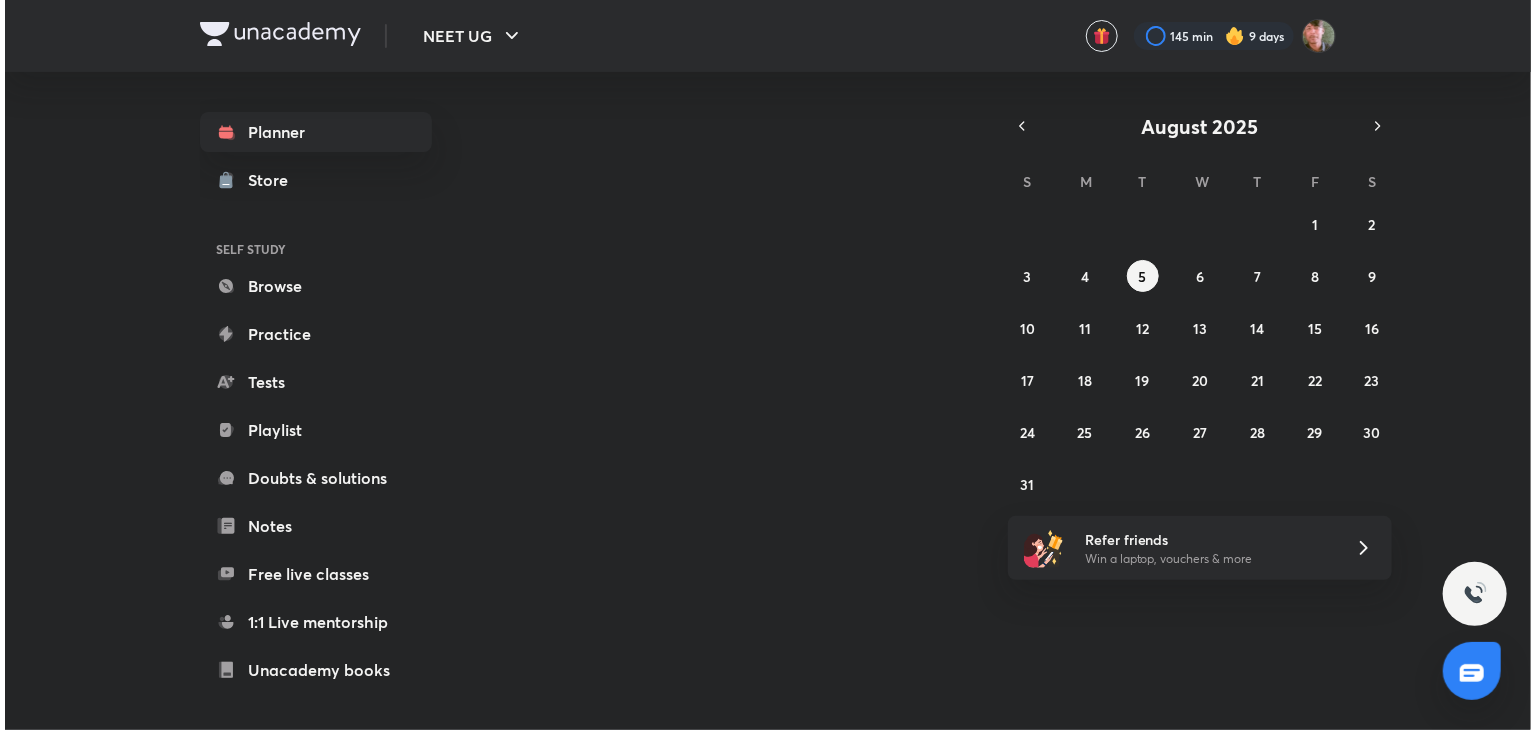 scroll, scrollTop: 0, scrollLeft: 0, axis: both 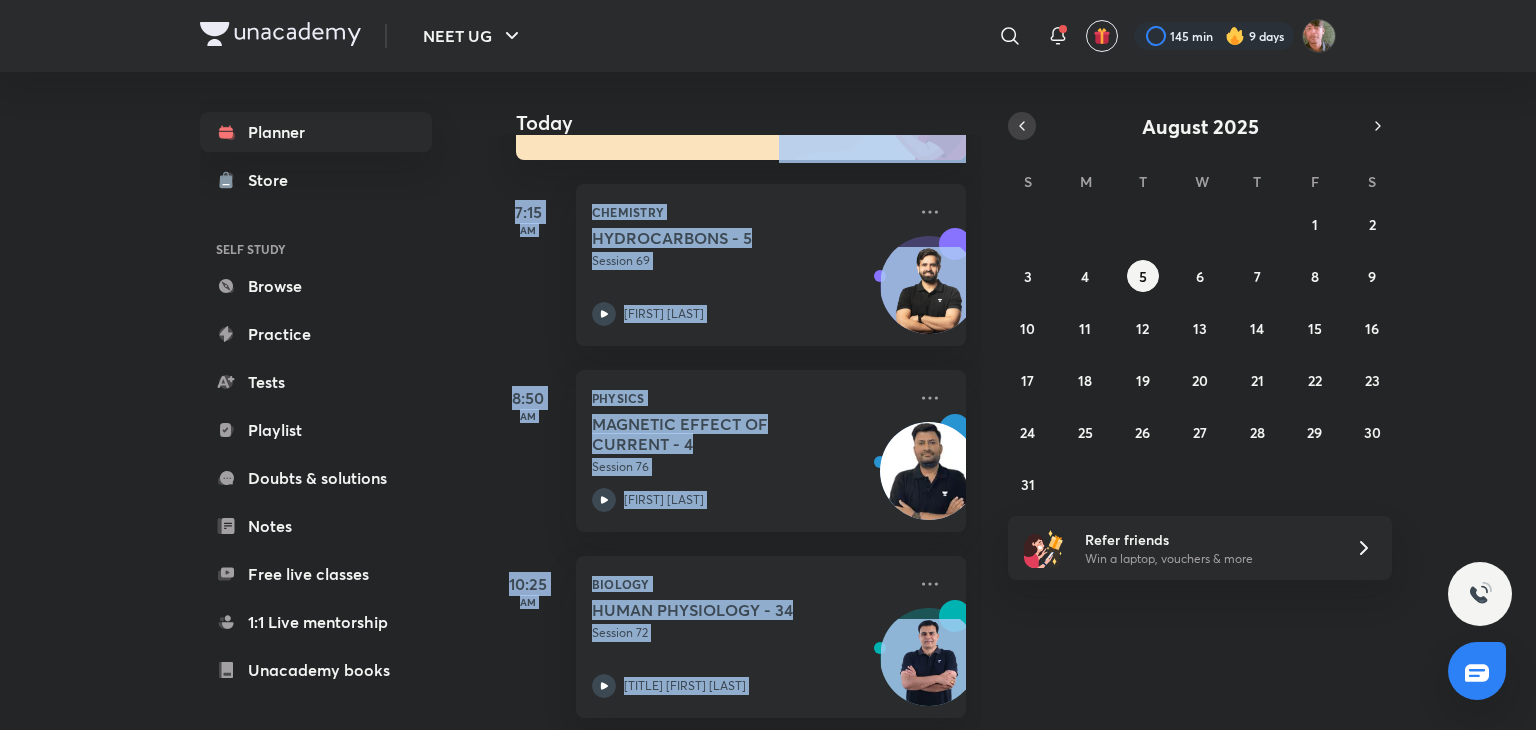 drag, startPoint x: 1024, startPoint y: 102, endPoint x: 1022, endPoint y: 124, distance: 22.090721 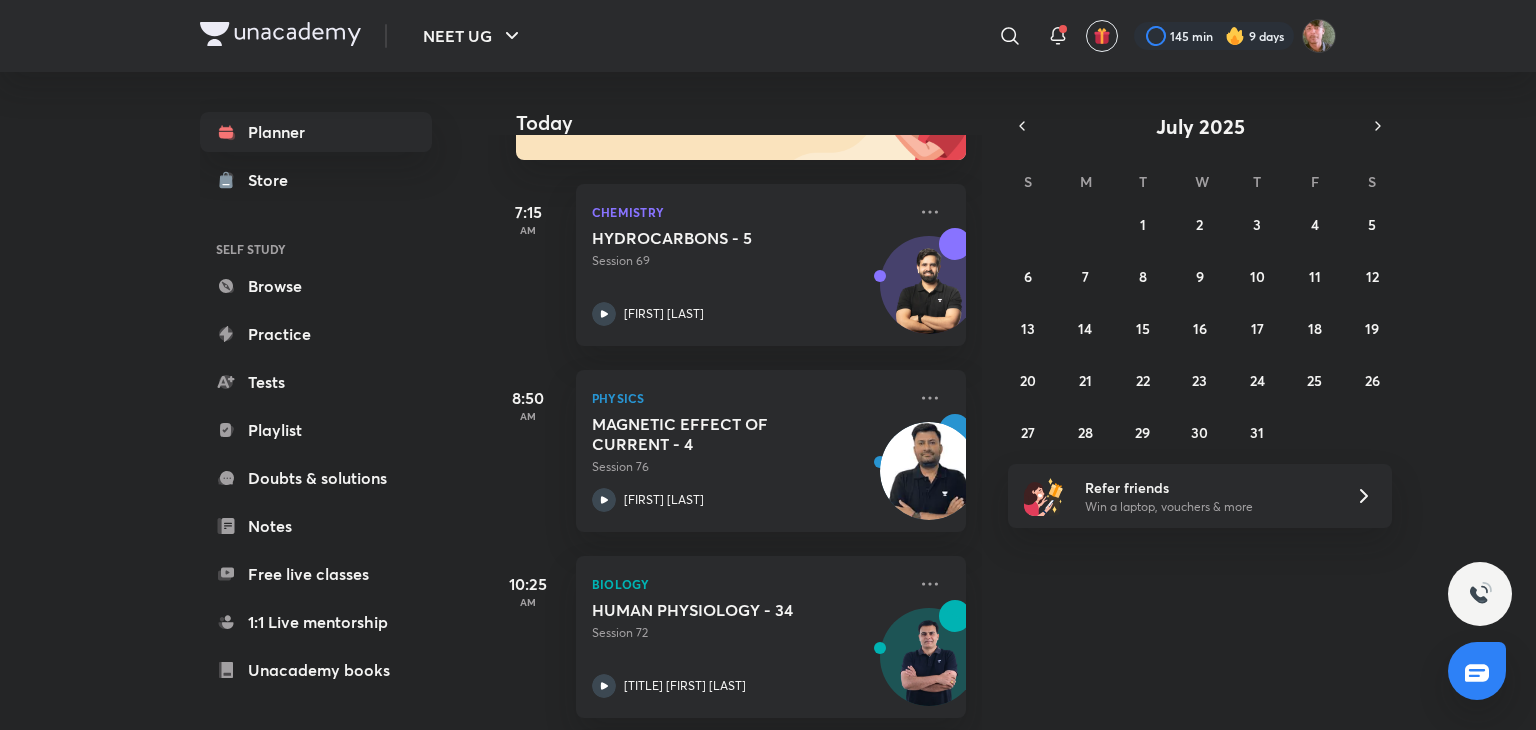 click on "29 30 1 2 3 4 5 6 7 8 9 10 11 12 13 14 15 16 17 18 19 20 21 22 23 24 25 26 27 28 29 30 31 1 2" at bounding box center (1200, 328) 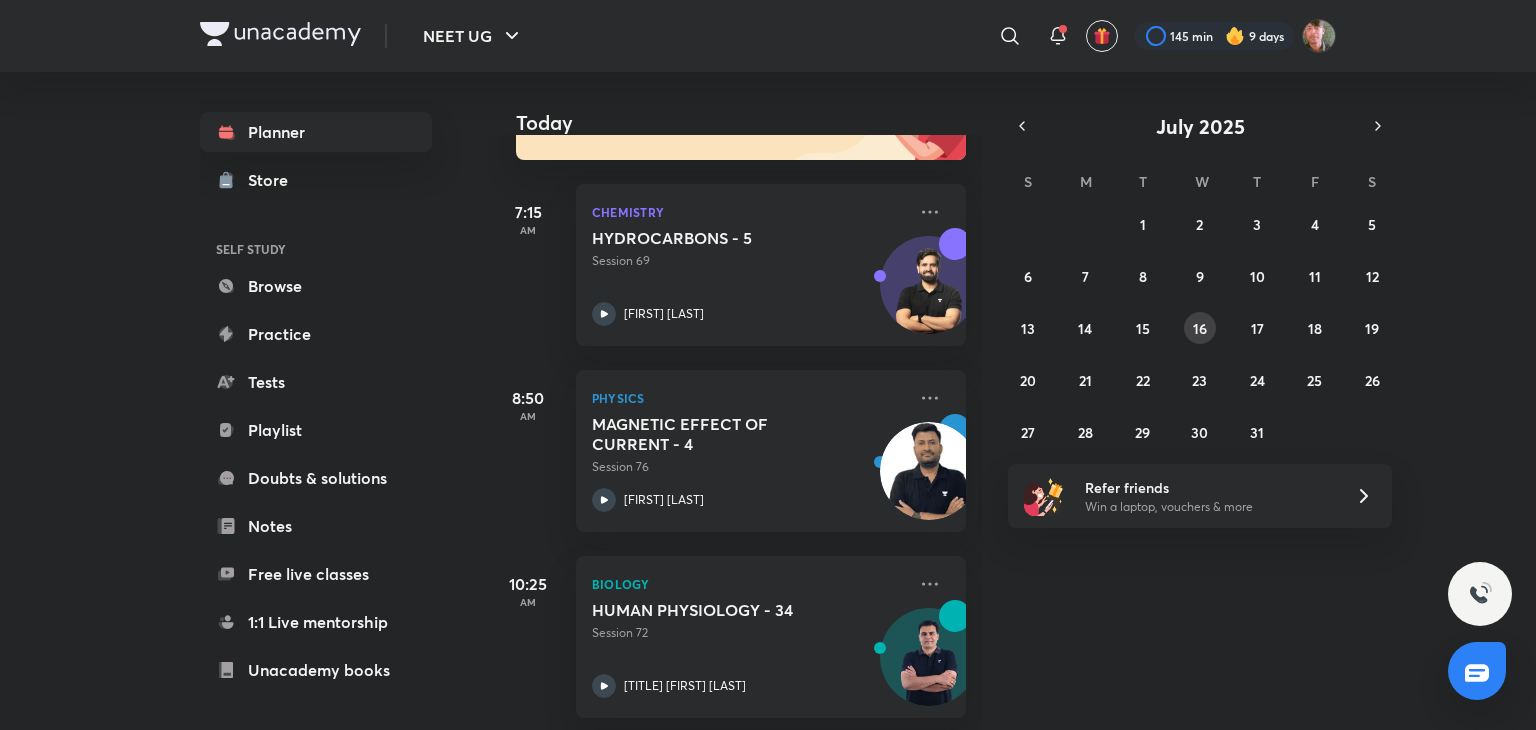 click on "29 30 1 2 3 4 5 6 7 8 9 10 11 12 13 14 15 16 17 18 19 20 21 22 23 24 25 26 27 28 29 30 31 1 2" at bounding box center [1200, 328] 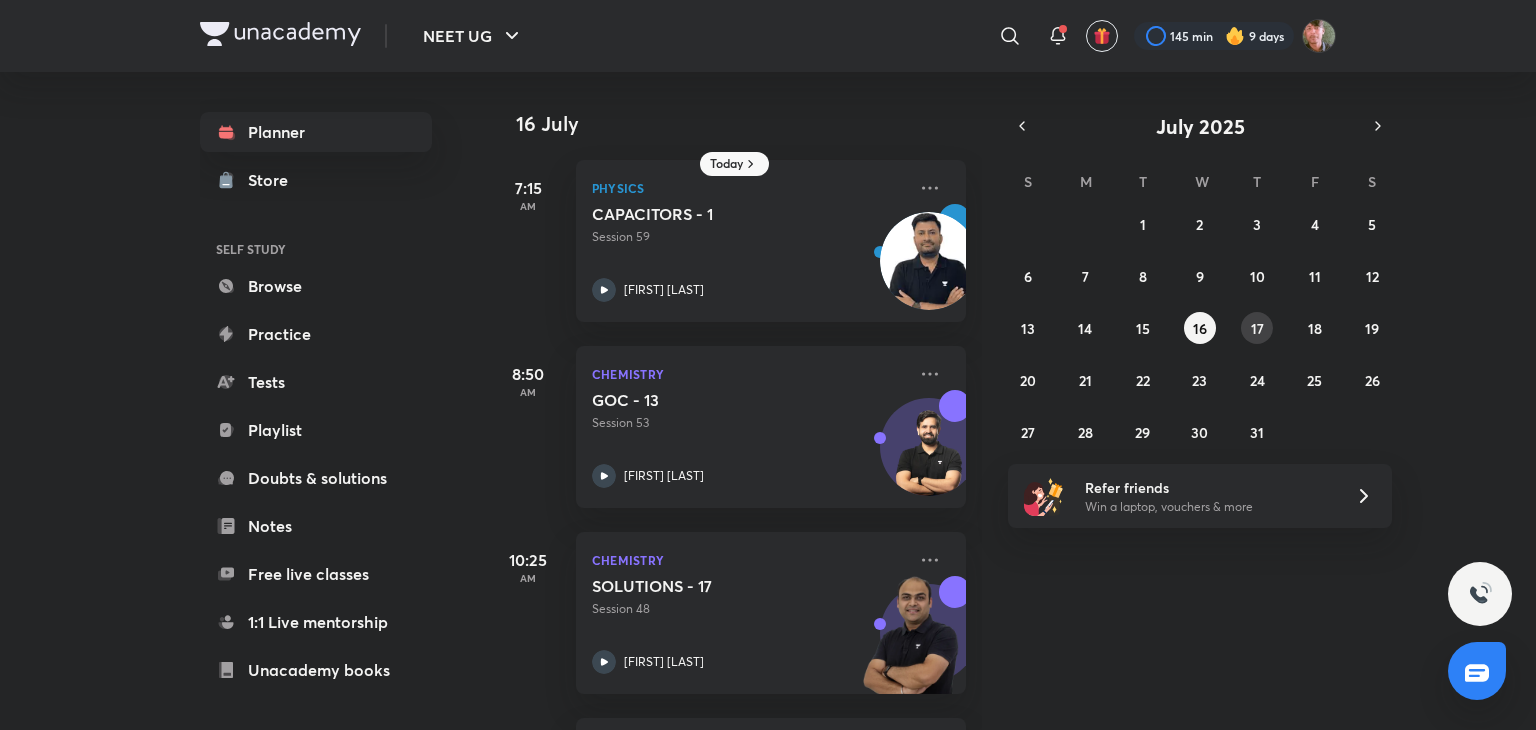 click on "17" at bounding box center [1257, 328] 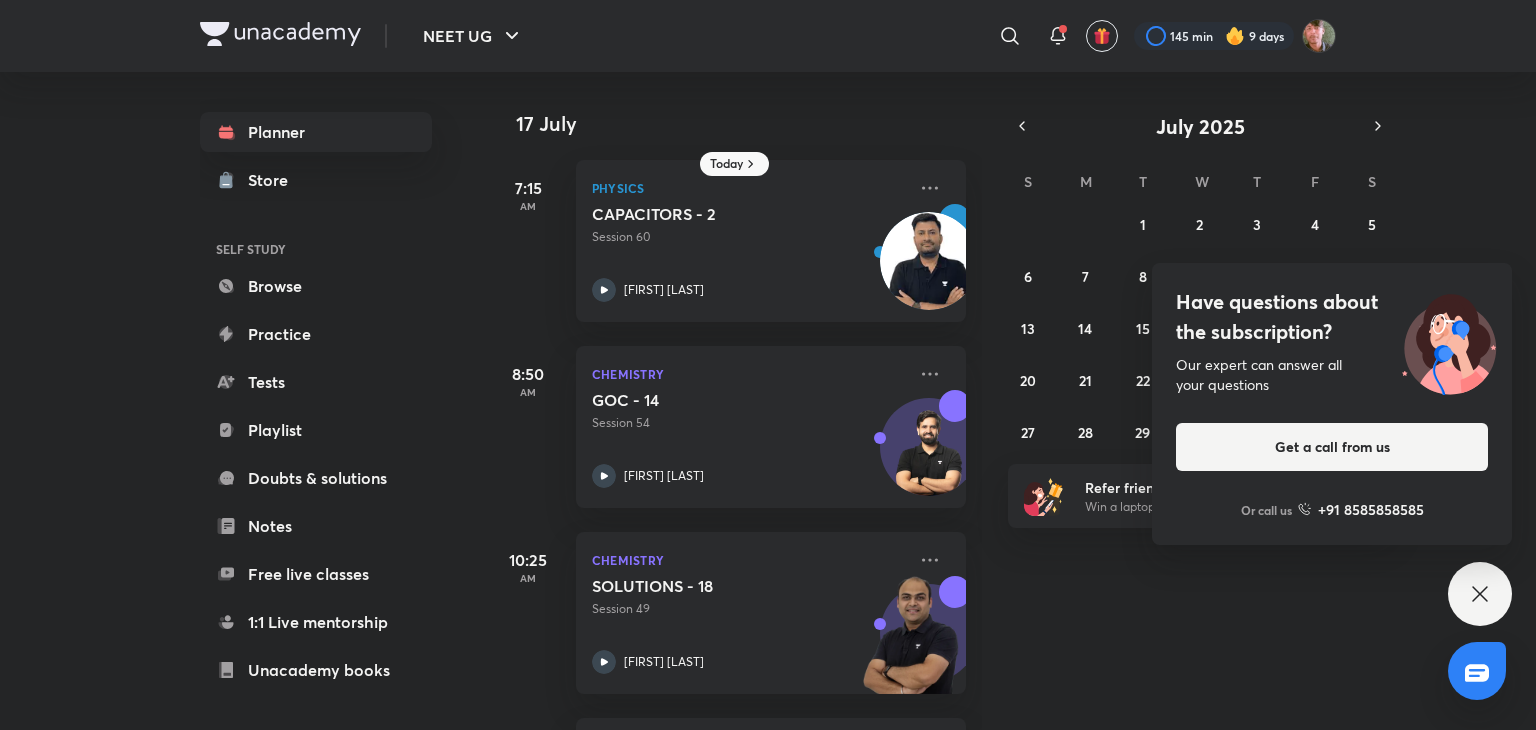 click 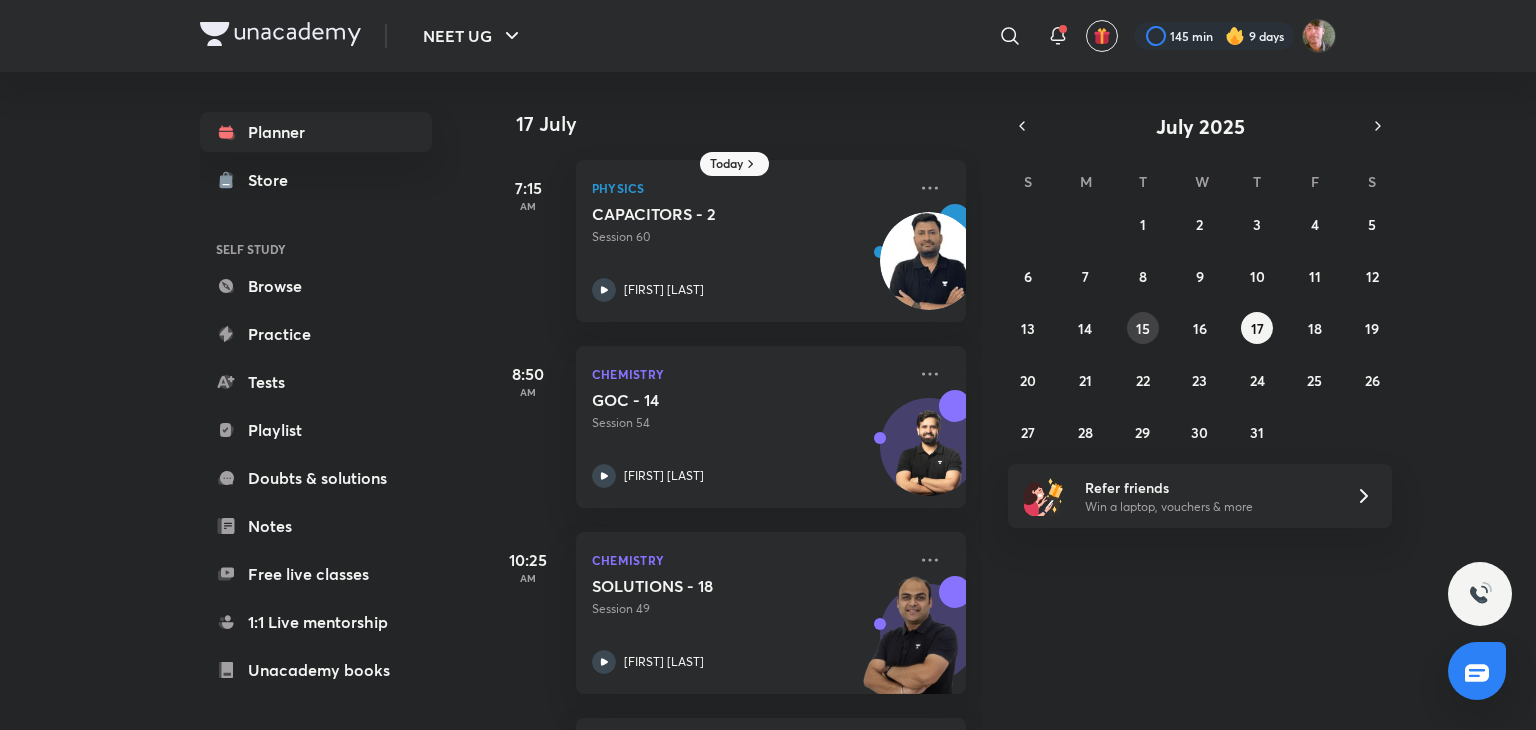 click on "15" at bounding box center (1143, 328) 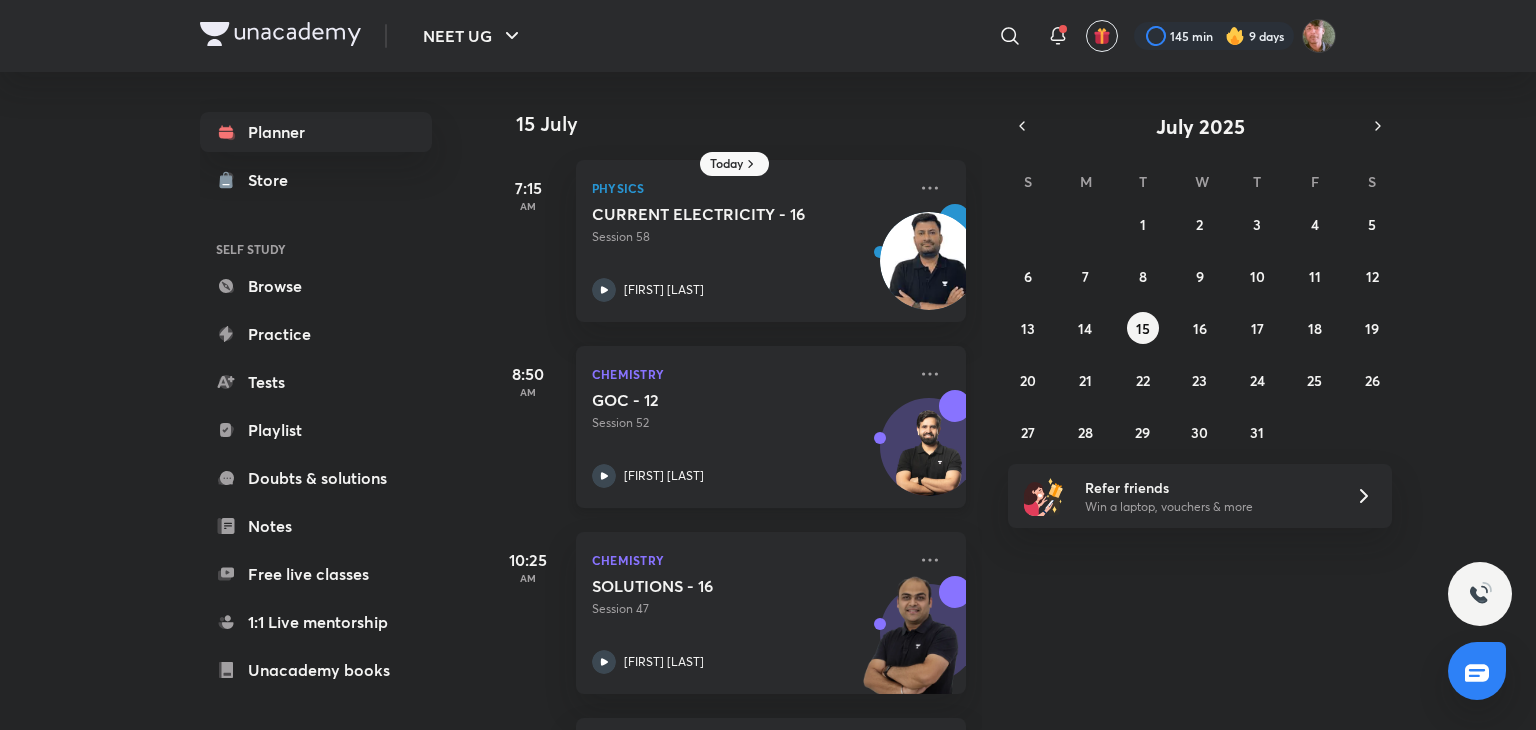 click 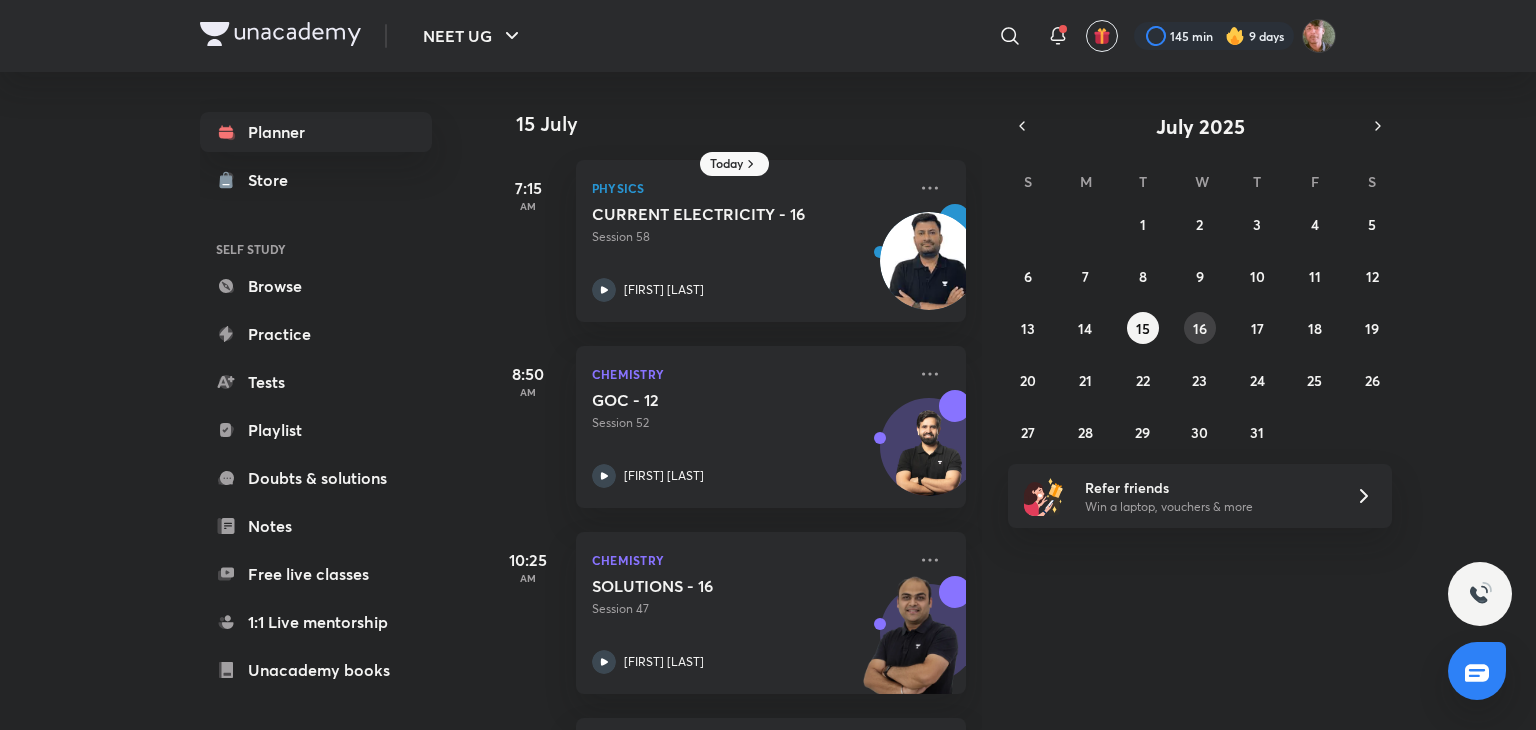 click on "16" at bounding box center [1200, 328] 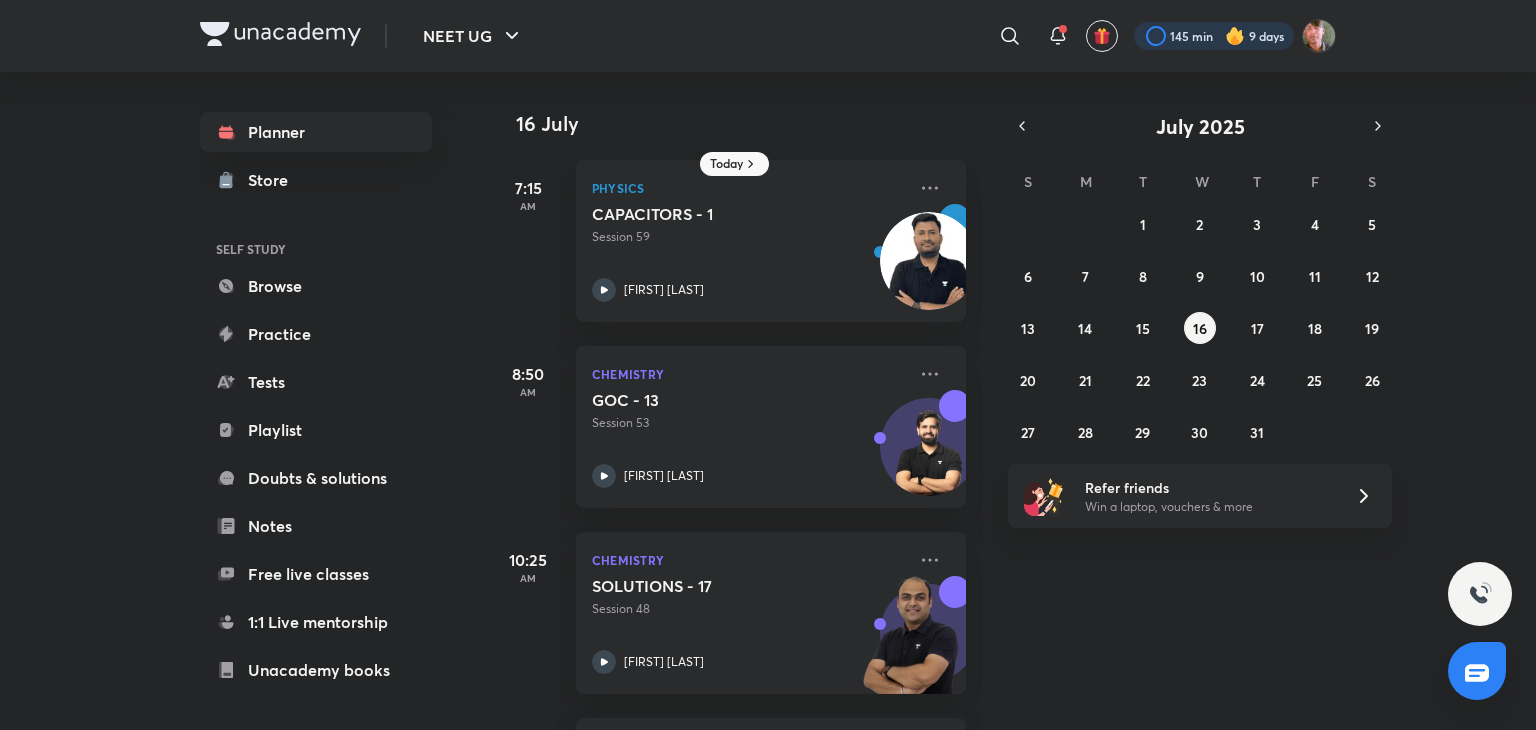 click at bounding box center [1214, 36] 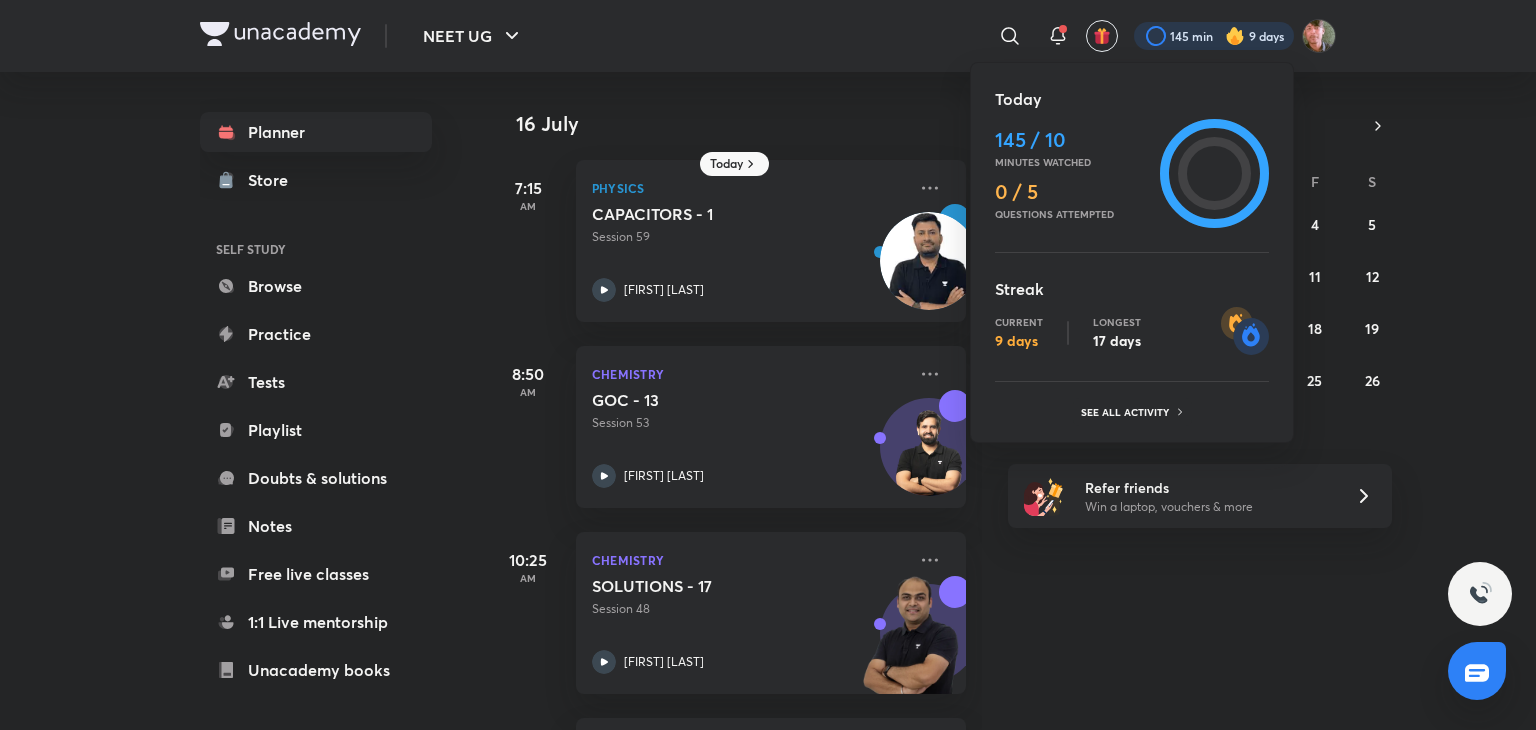 click on "145 / 10" at bounding box center [1073, 140] 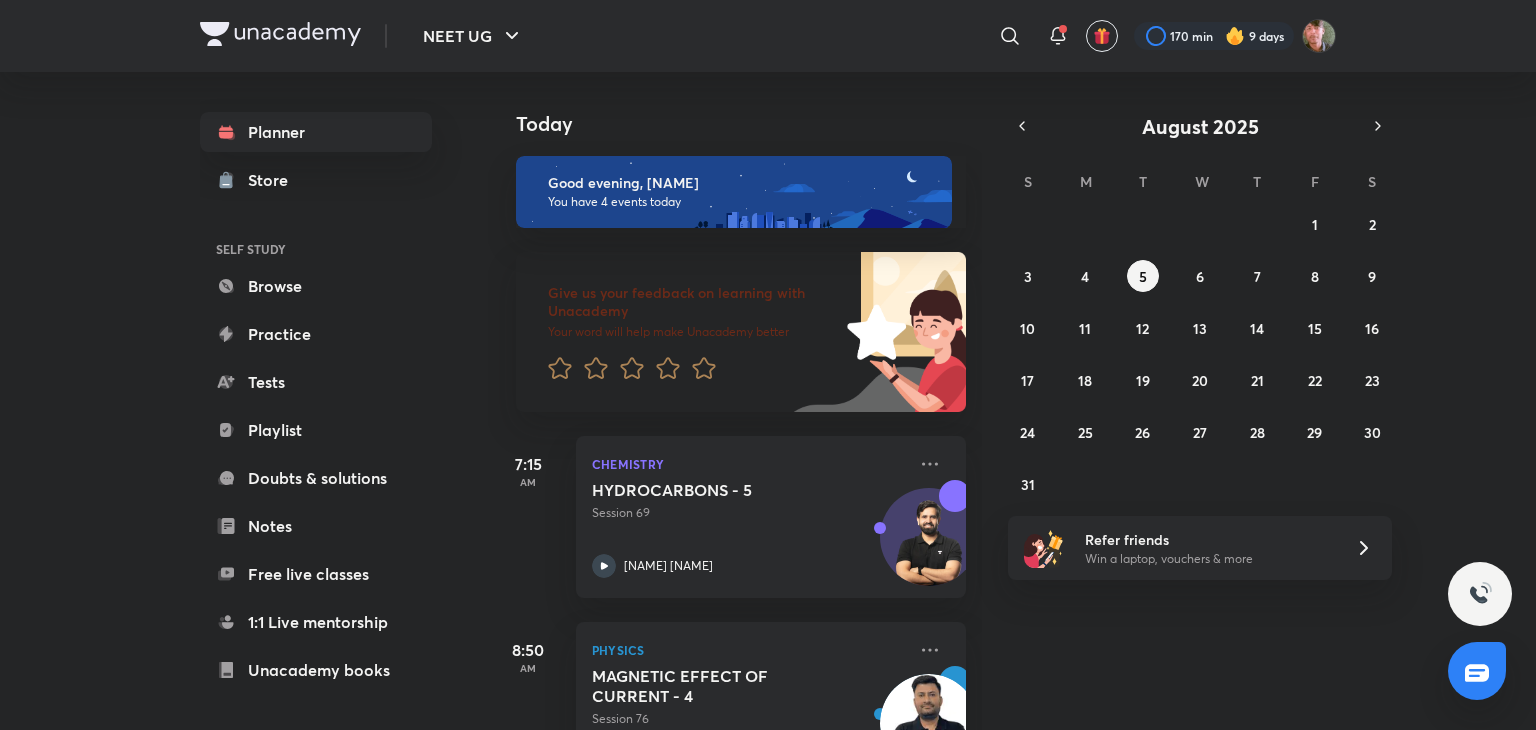 scroll, scrollTop: 0, scrollLeft: 0, axis: both 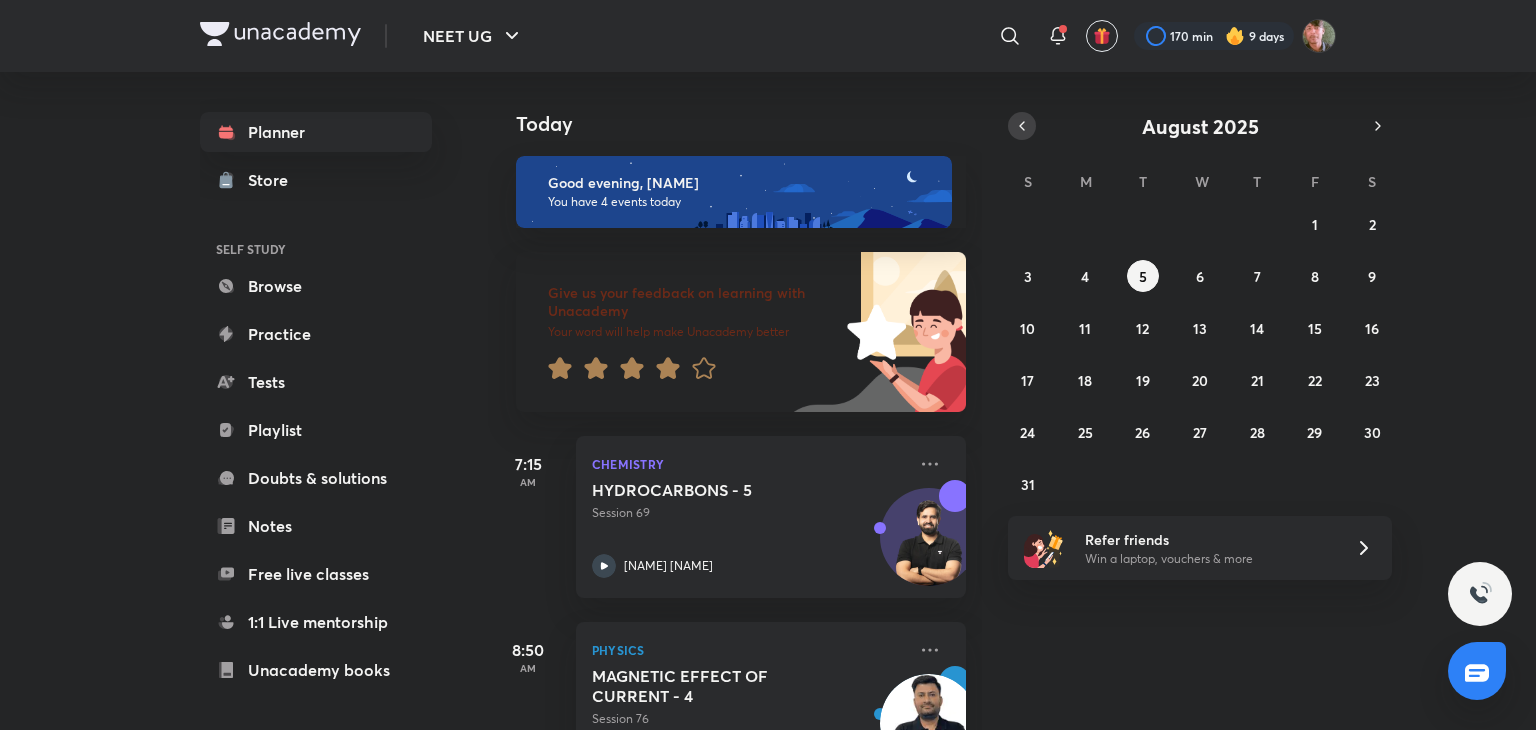 click at bounding box center [1022, 126] 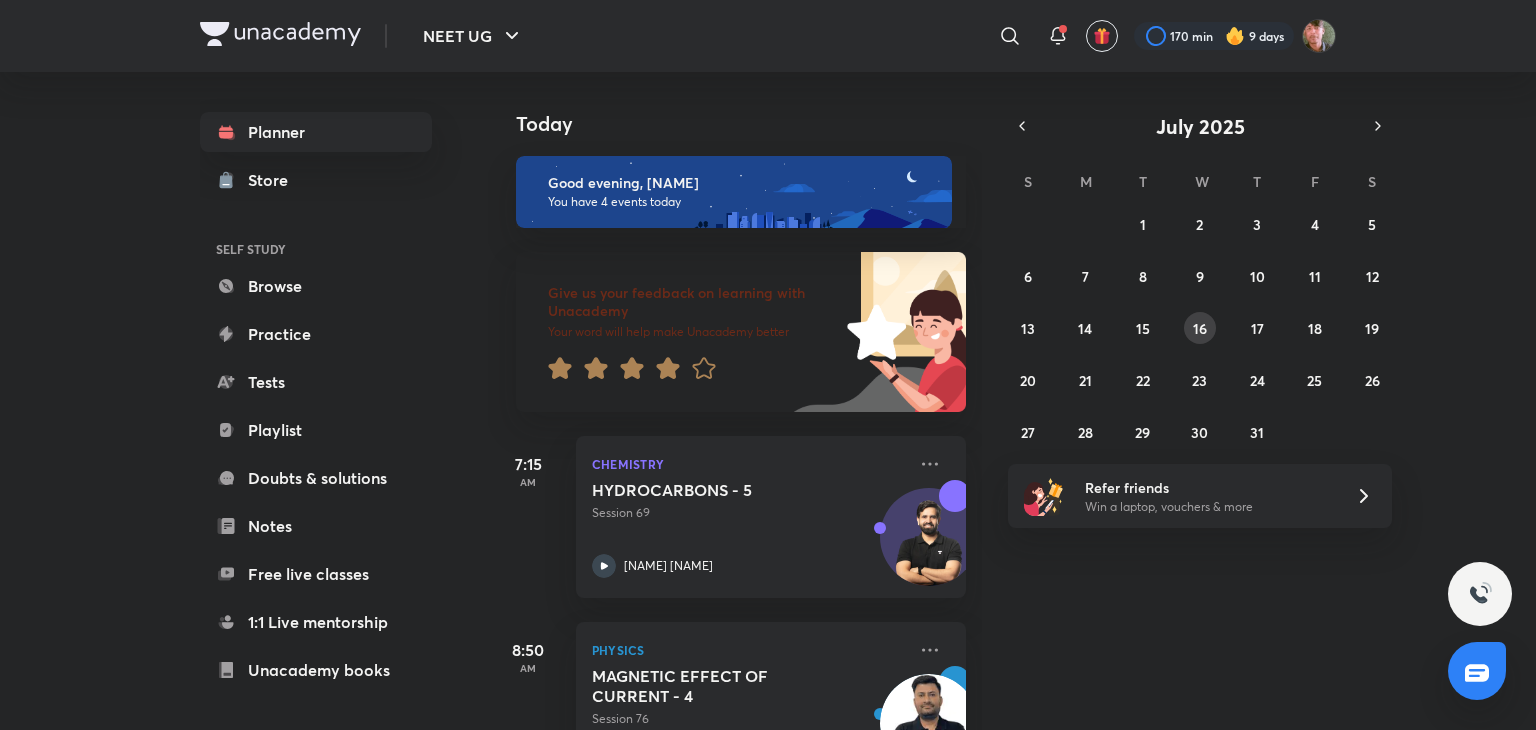 click on "16" at bounding box center (1200, 328) 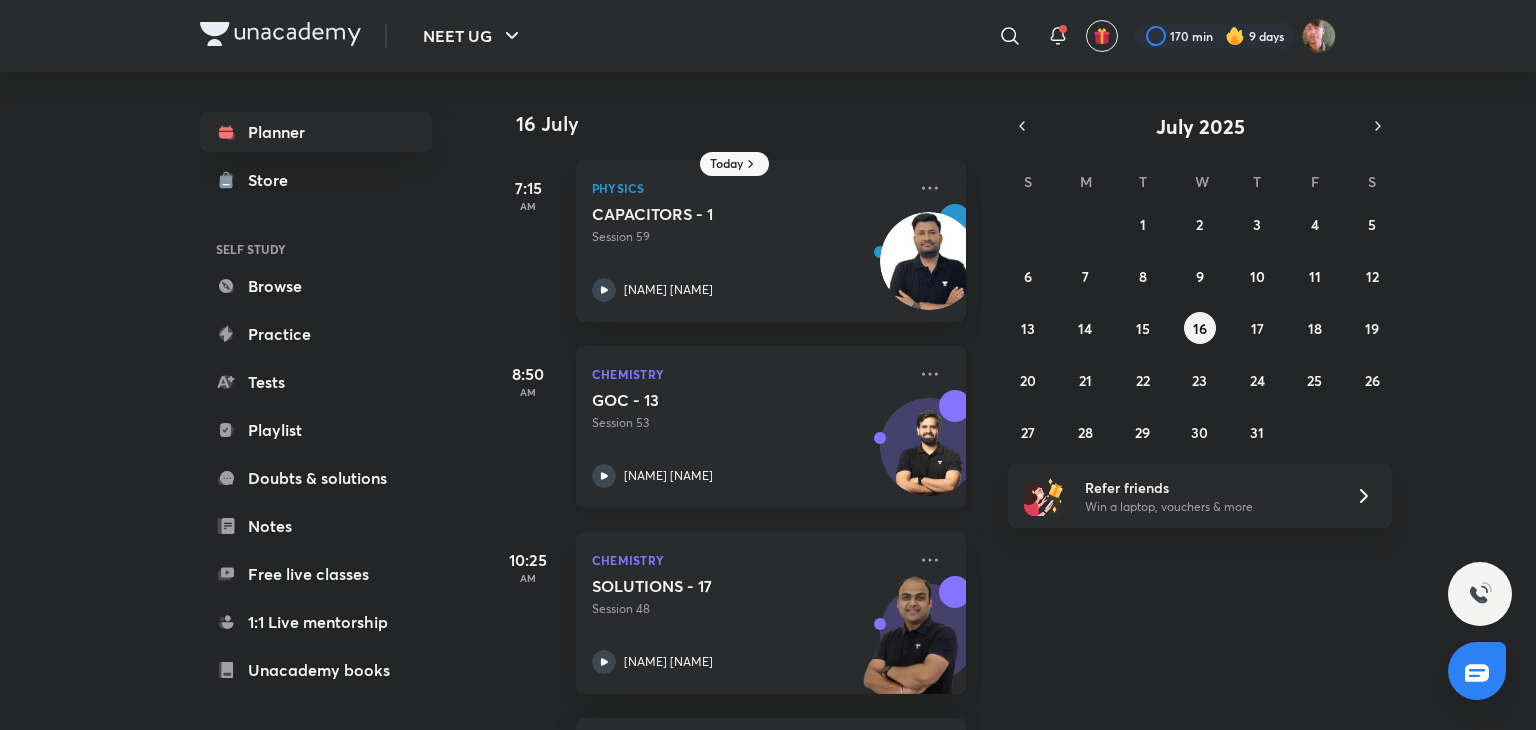 click 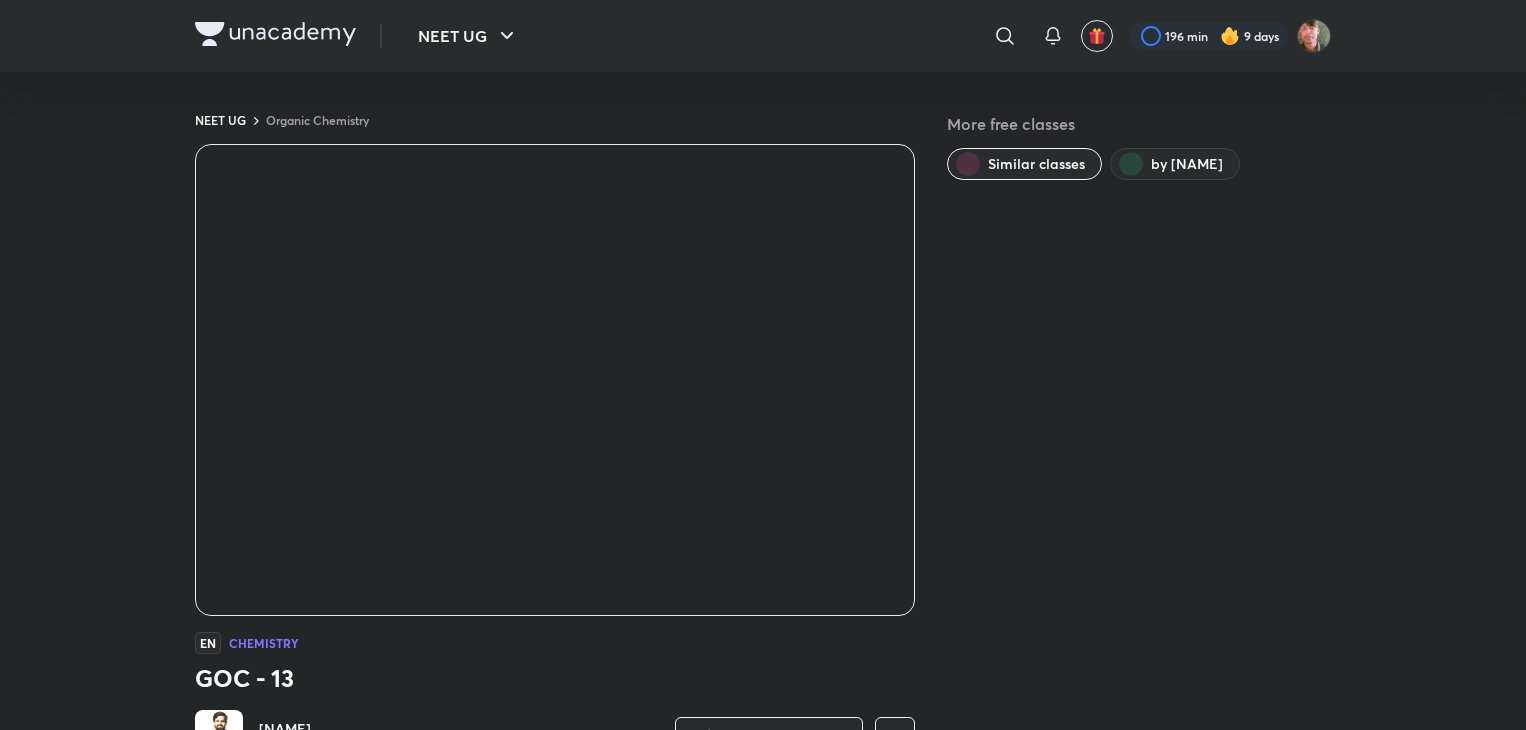 scroll, scrollTop: 0, scrollLeft: 0, axis: both 